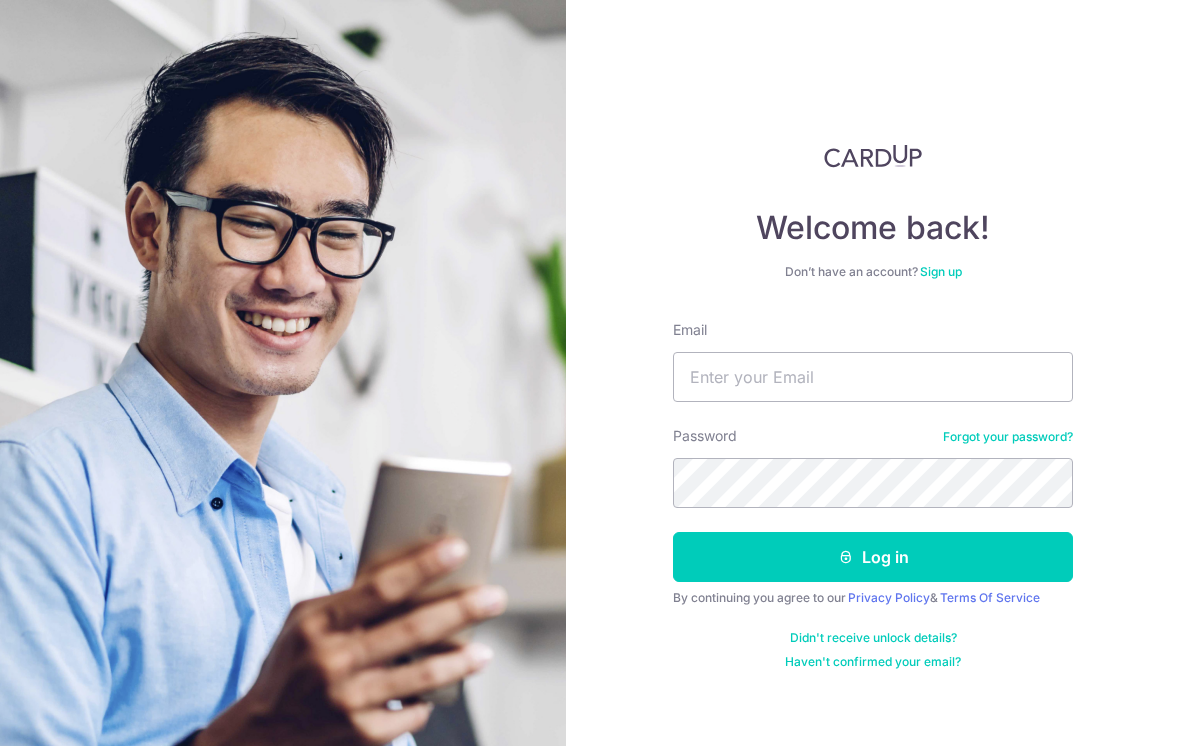 scroll, scrollTop: 0, scrollLeft: 0, axis: both 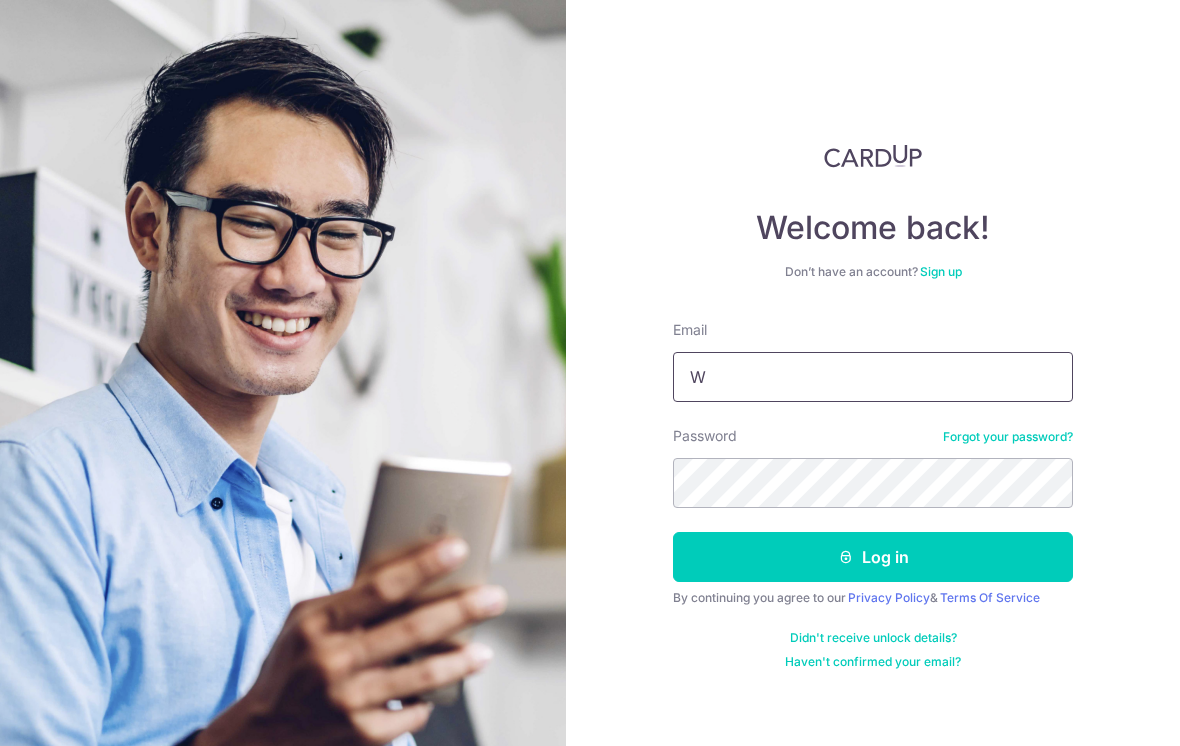 click on "W" at bounding box center (873, 377) 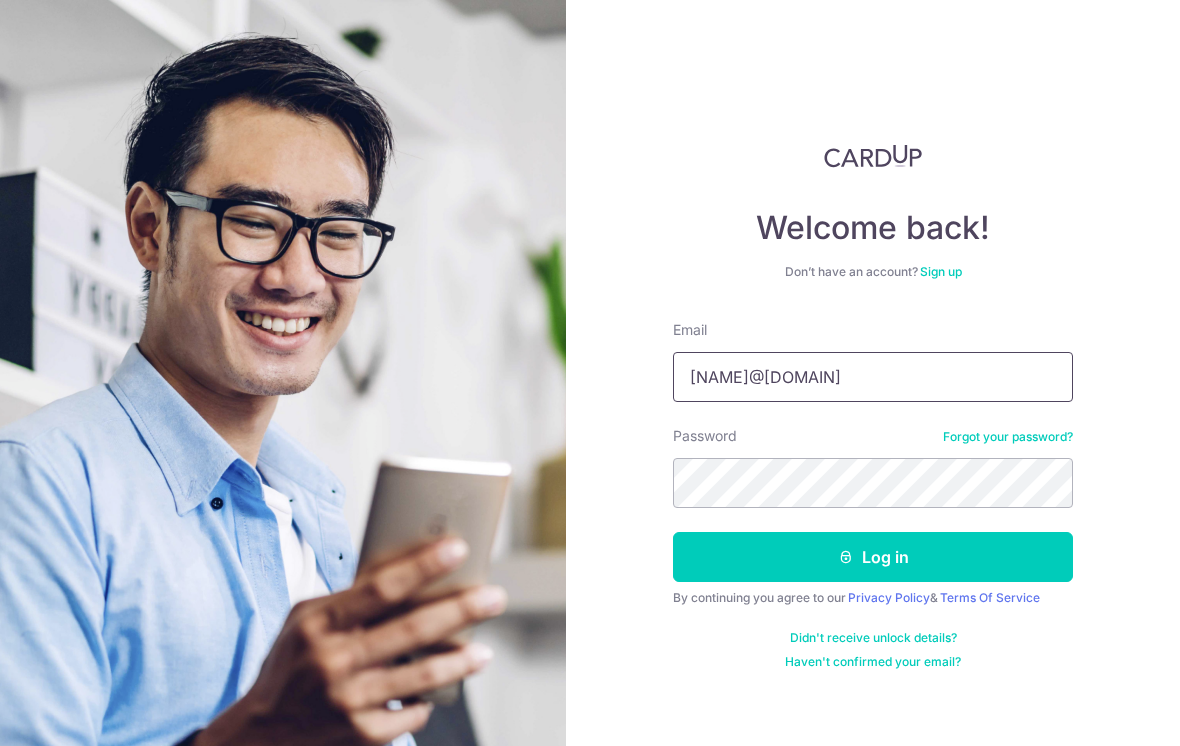 type on "Wengchoong.cheah@gmail.com" 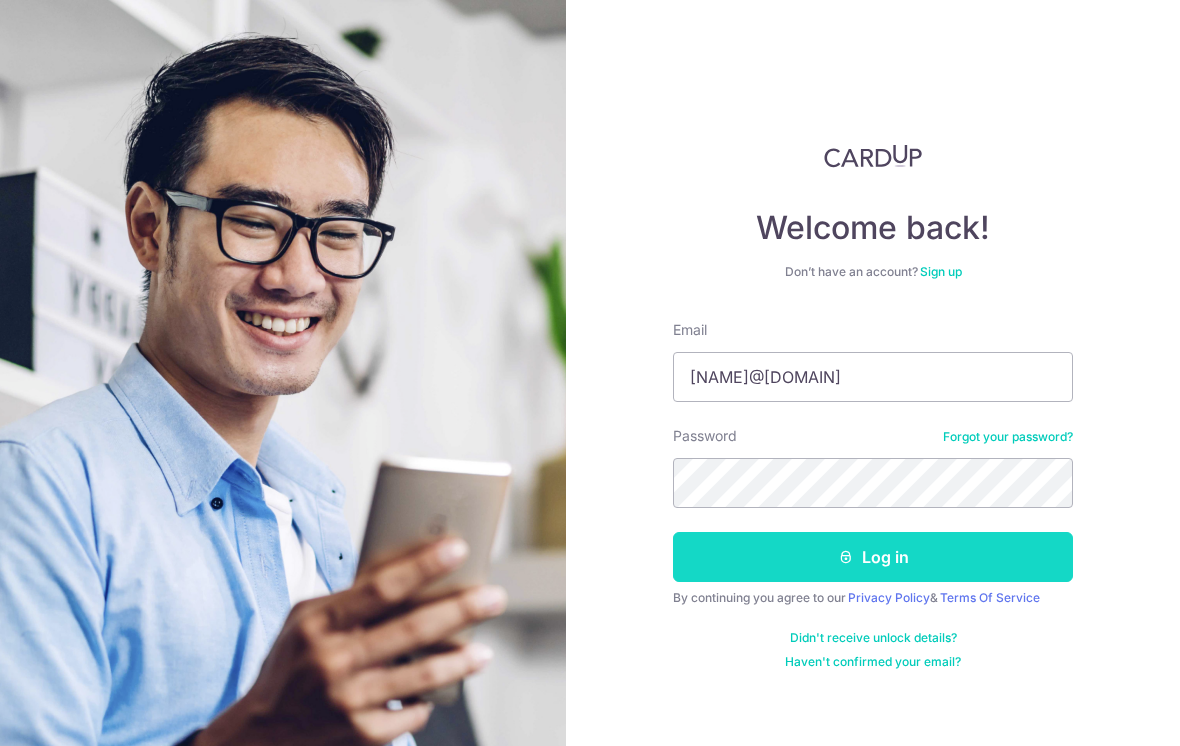 click on "Log in" at bounding box center (873, 557) 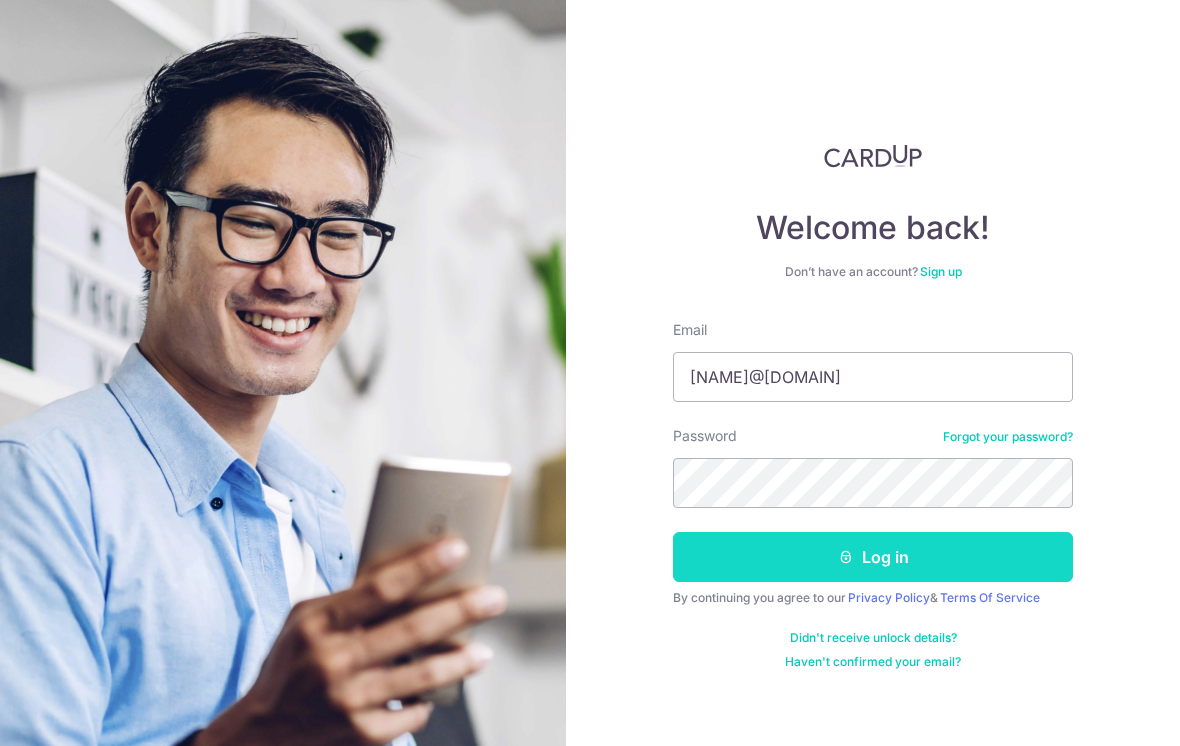 click on "Log in" at bounding box center (873, 557) 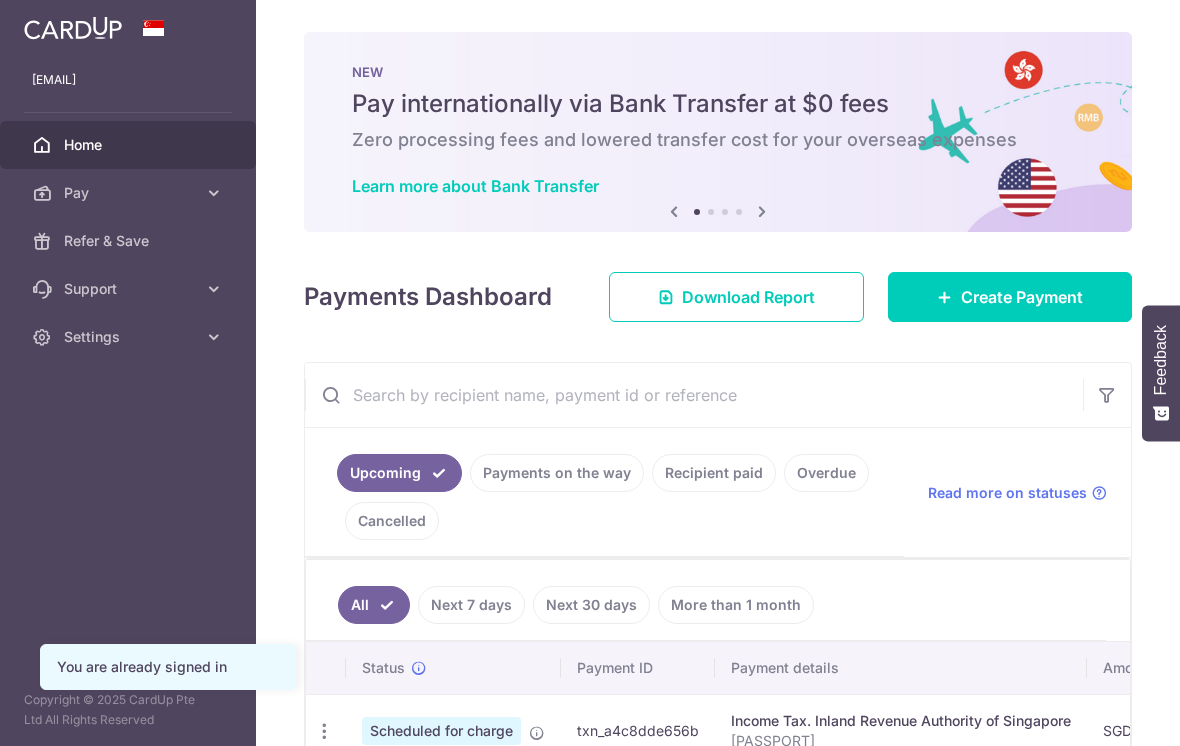 scroll, scrollTop: 0, scrollLeft: 0, axis: both 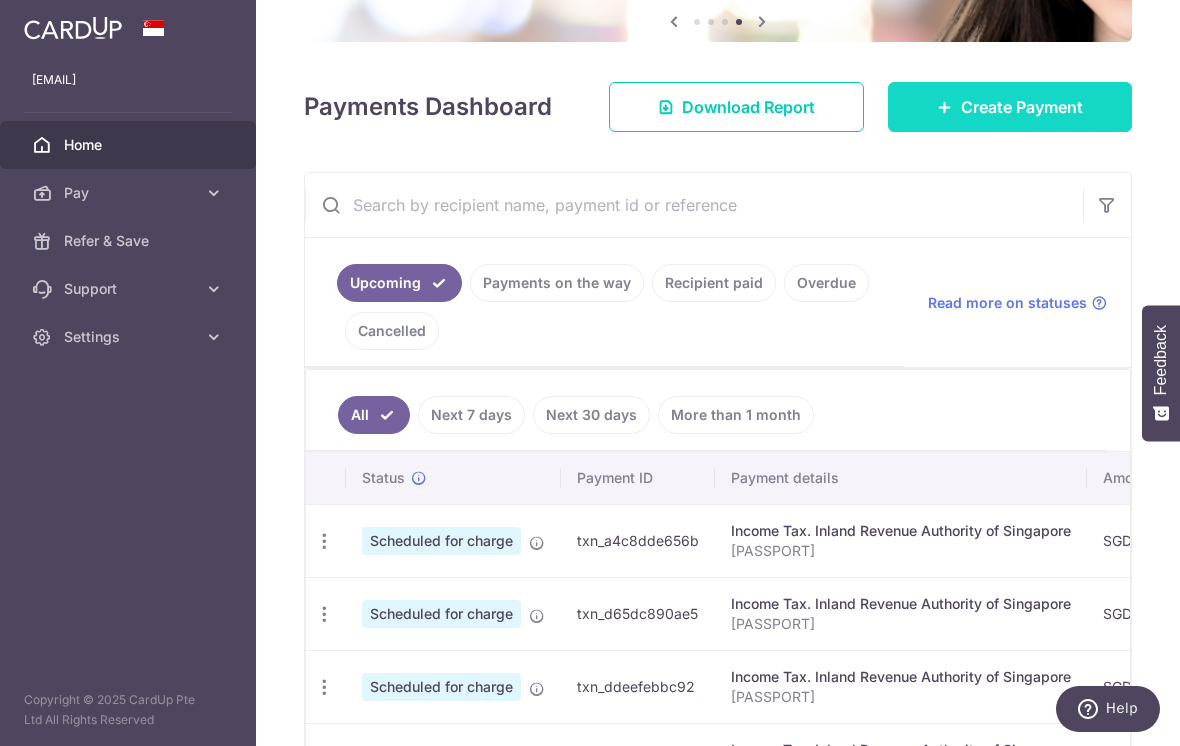 click on "Create Payment" at bounding box center [1022, 107] 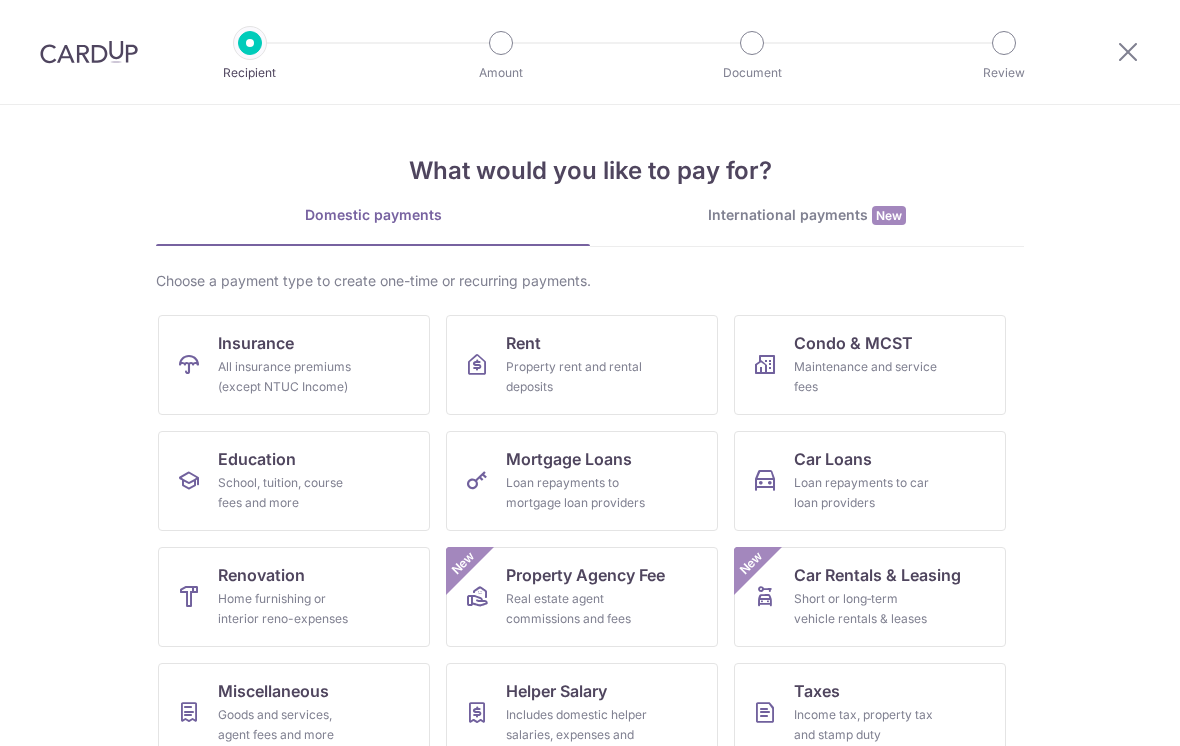 scroll, scrollTop: 0, scrollLeft: 0, axis: both 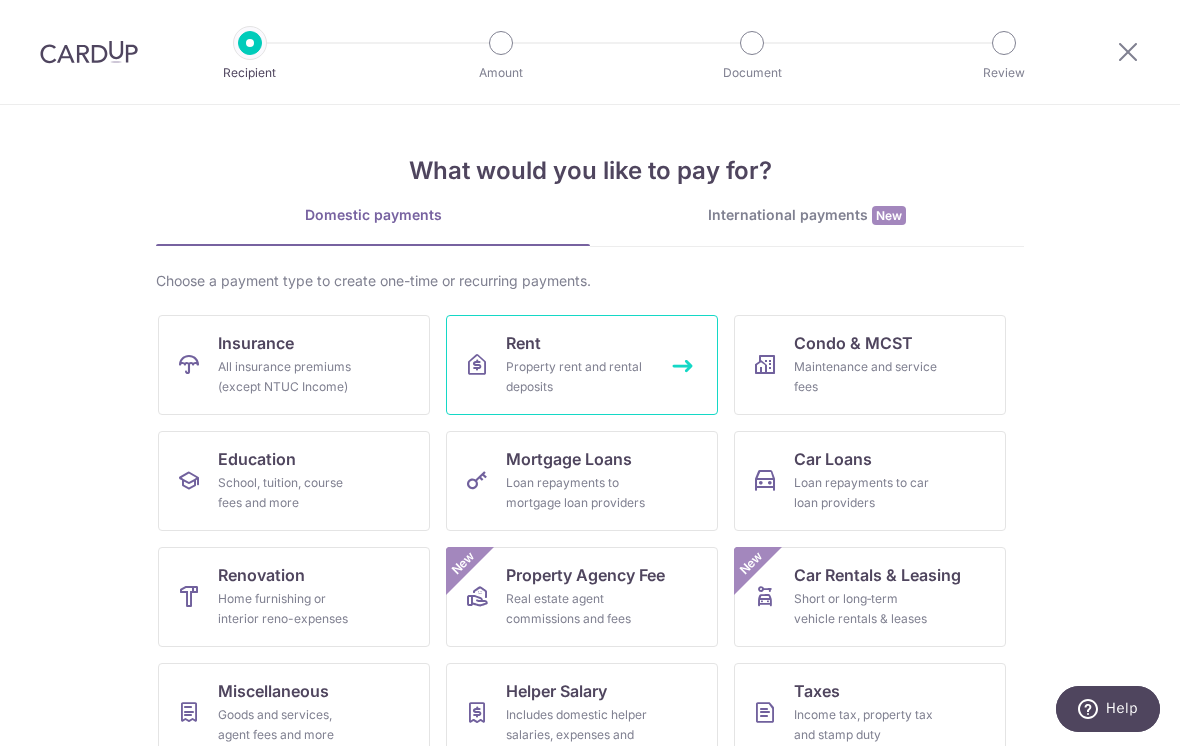 click on "Property rent and rental deposits" at bounding box center [578, 377] 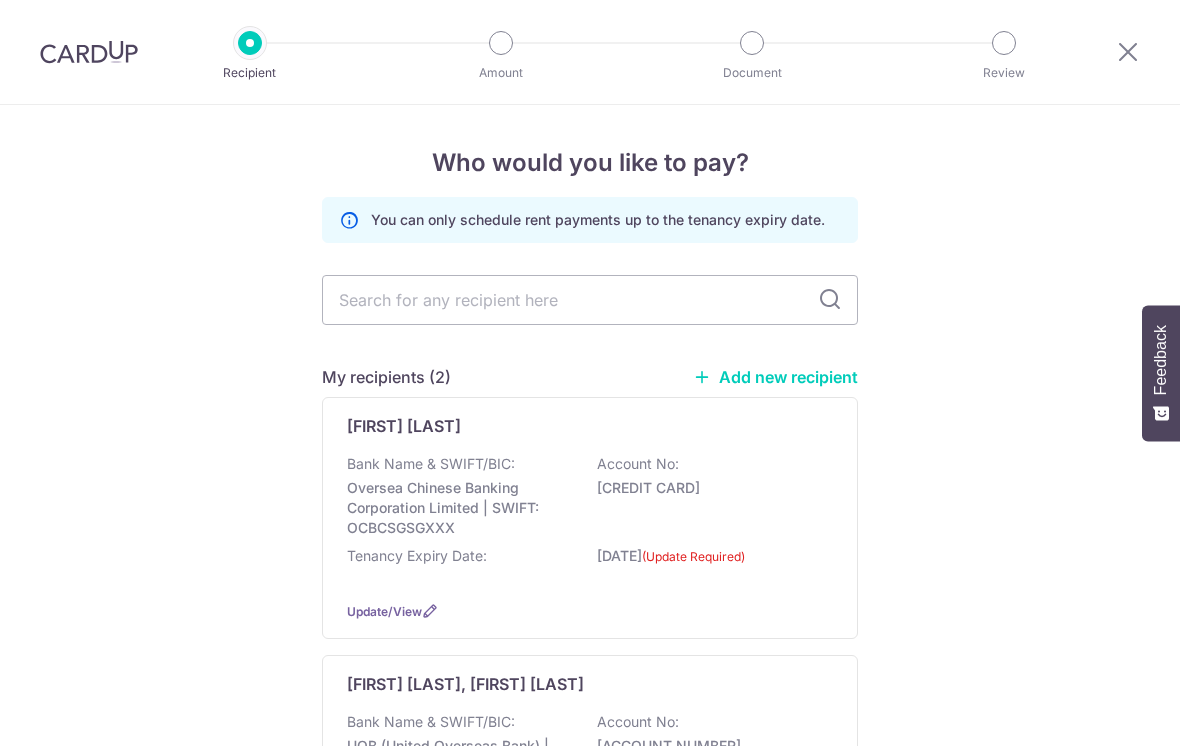 scroll, scrollTop: 0, scrollLeft: 0, axis: both 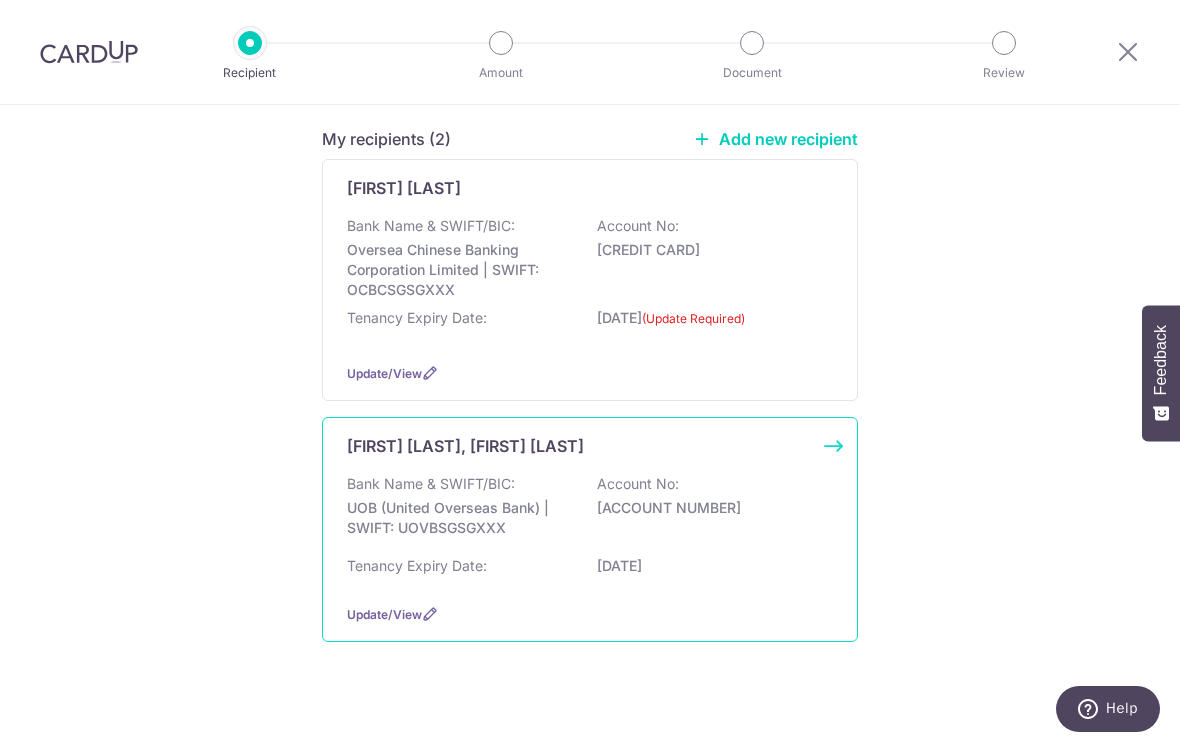 click on "Bank Name & SWIFT/BIC:
UOB (United Overseas Bank) | SWIFT: UOVBSGSGXXX
Account No:
3393233476" at bounding box center (590, 511) 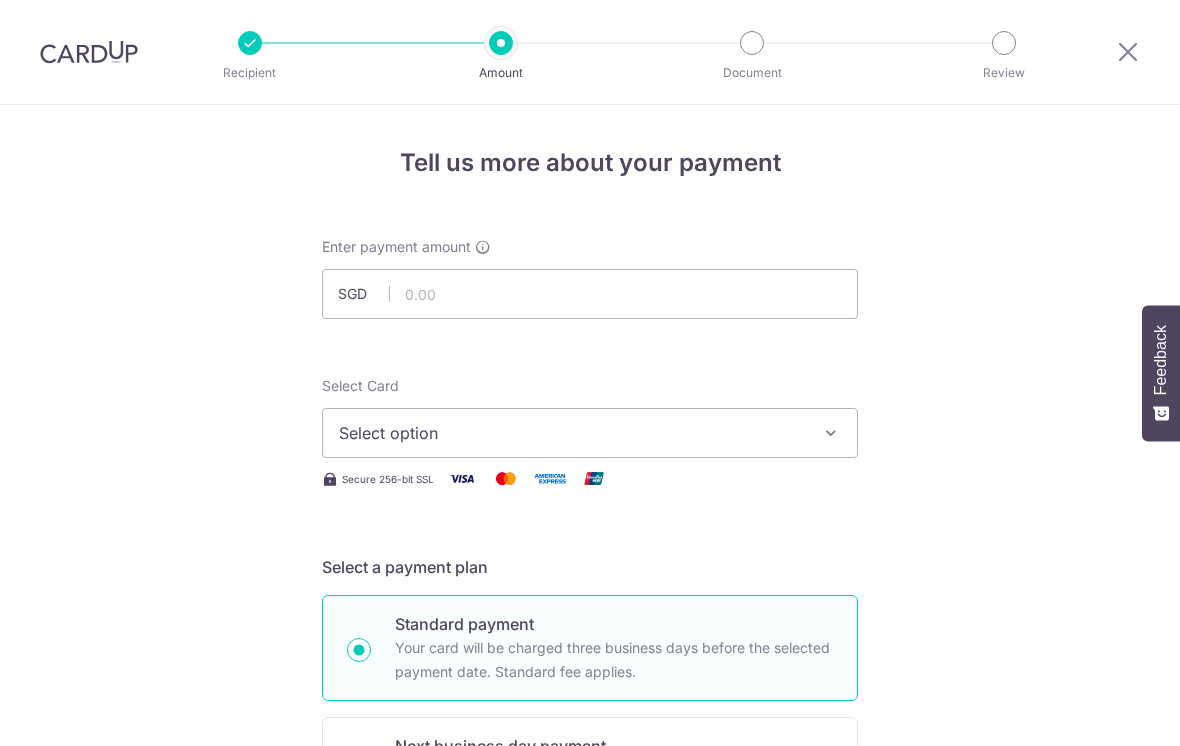 scroll, scrollTop: 0, scrollLeft: 0, axis: both 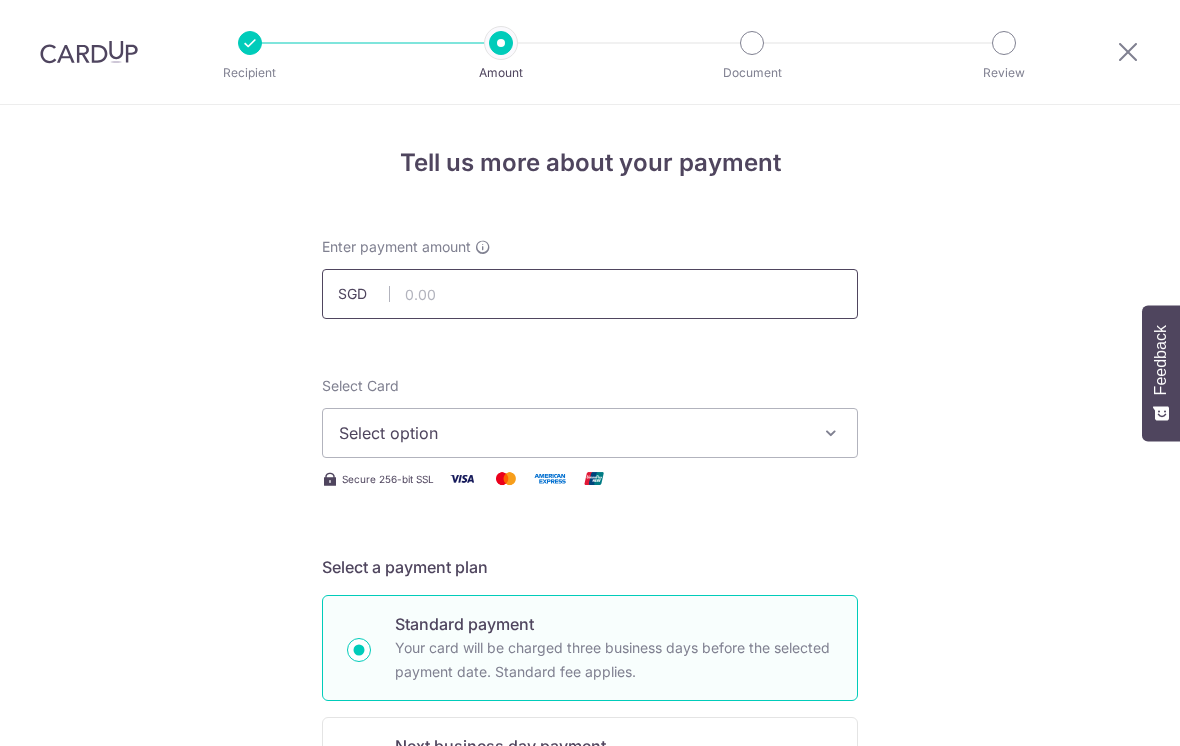 click at bounding box center [590, 294] 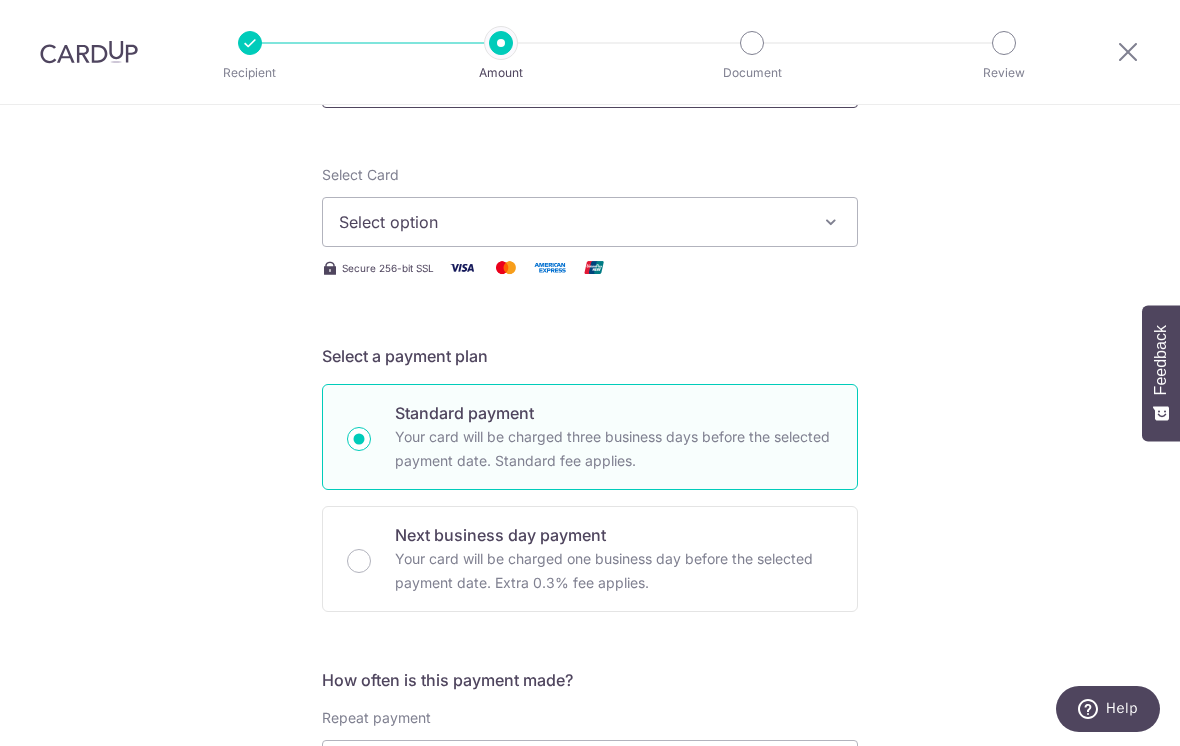 scroll, scrollTop: 210, scrollLeft: 0, axis: vertical 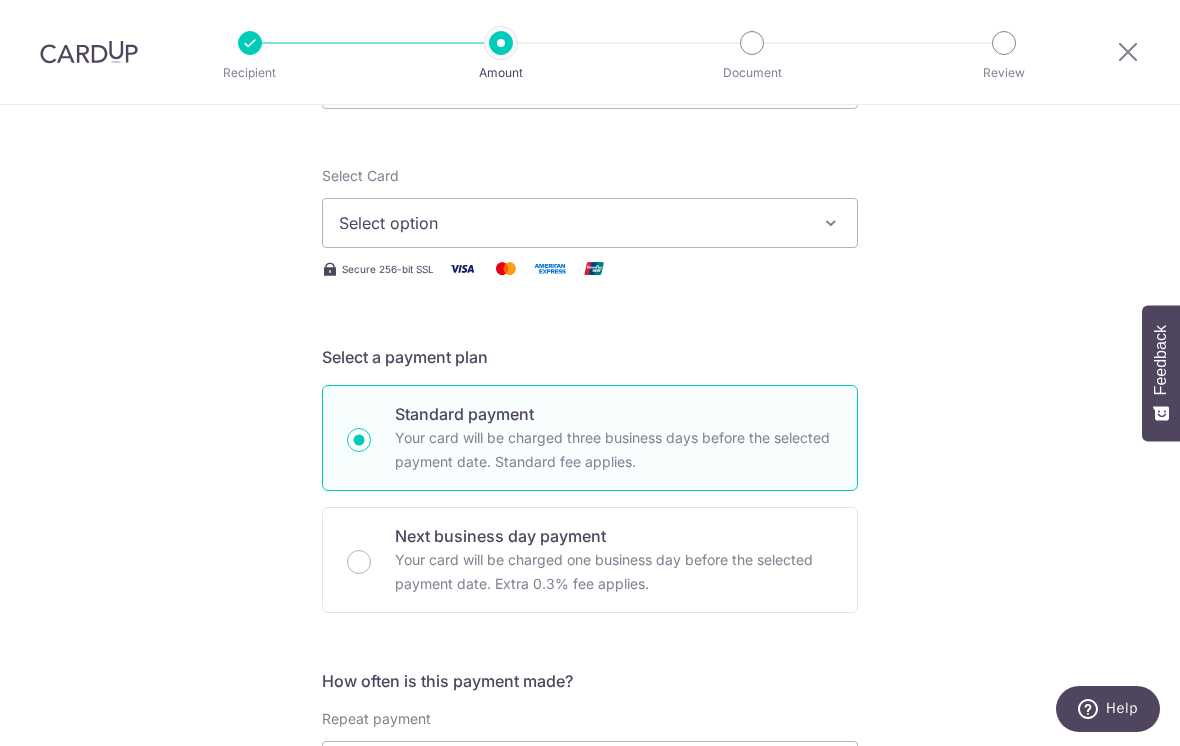 click on "Select option" at bounding box center (590, 223) 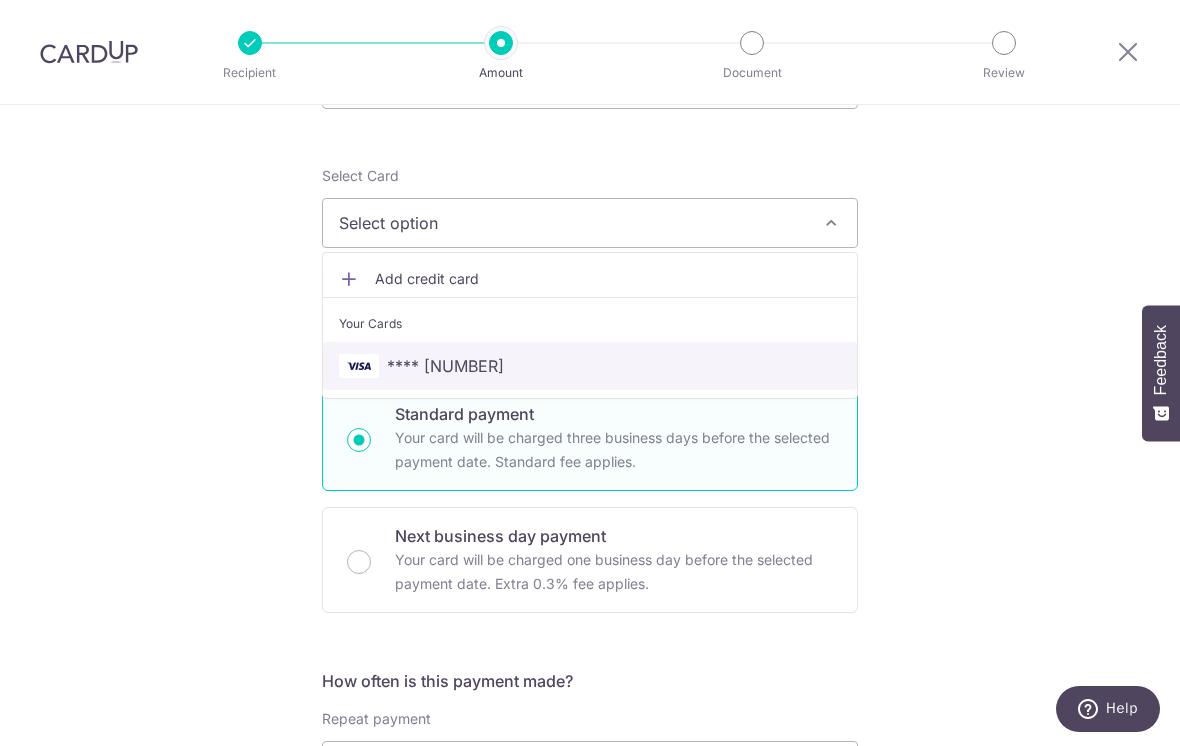 click on "**** [LAST_FOUR]" at bounding box center [590, 366] 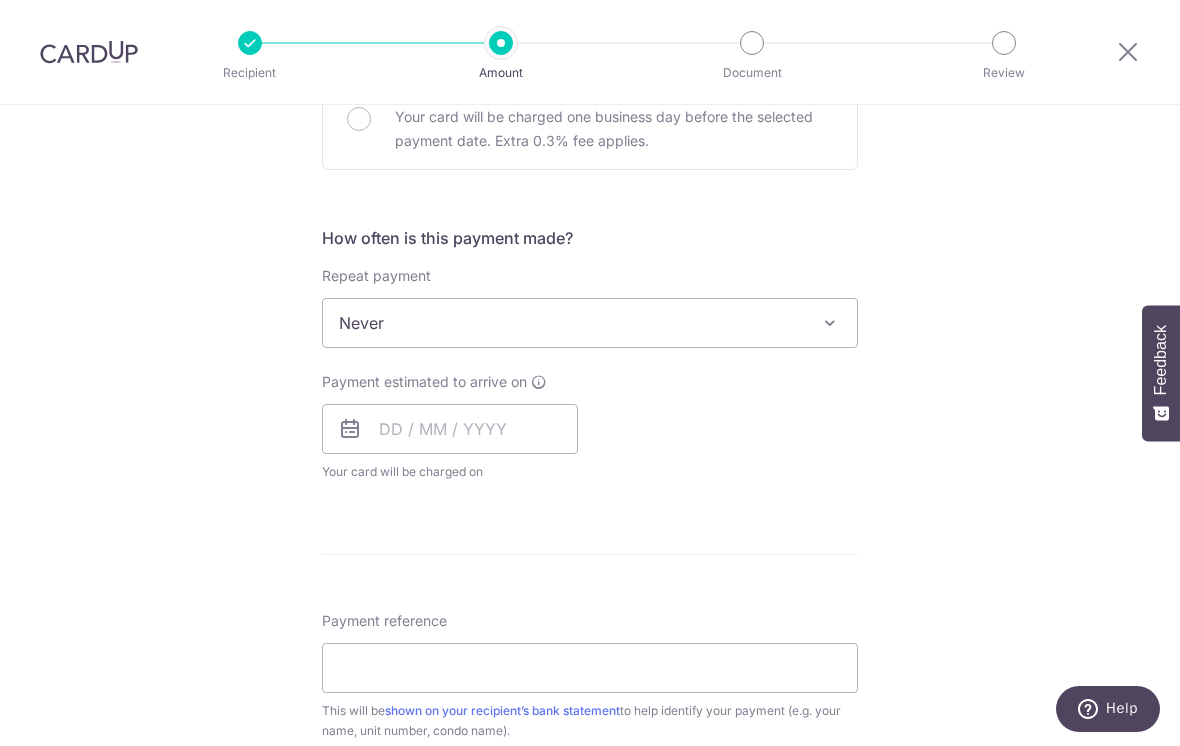 scroll, scrollTop: 656, scrollLeft: 0, axis: vertical 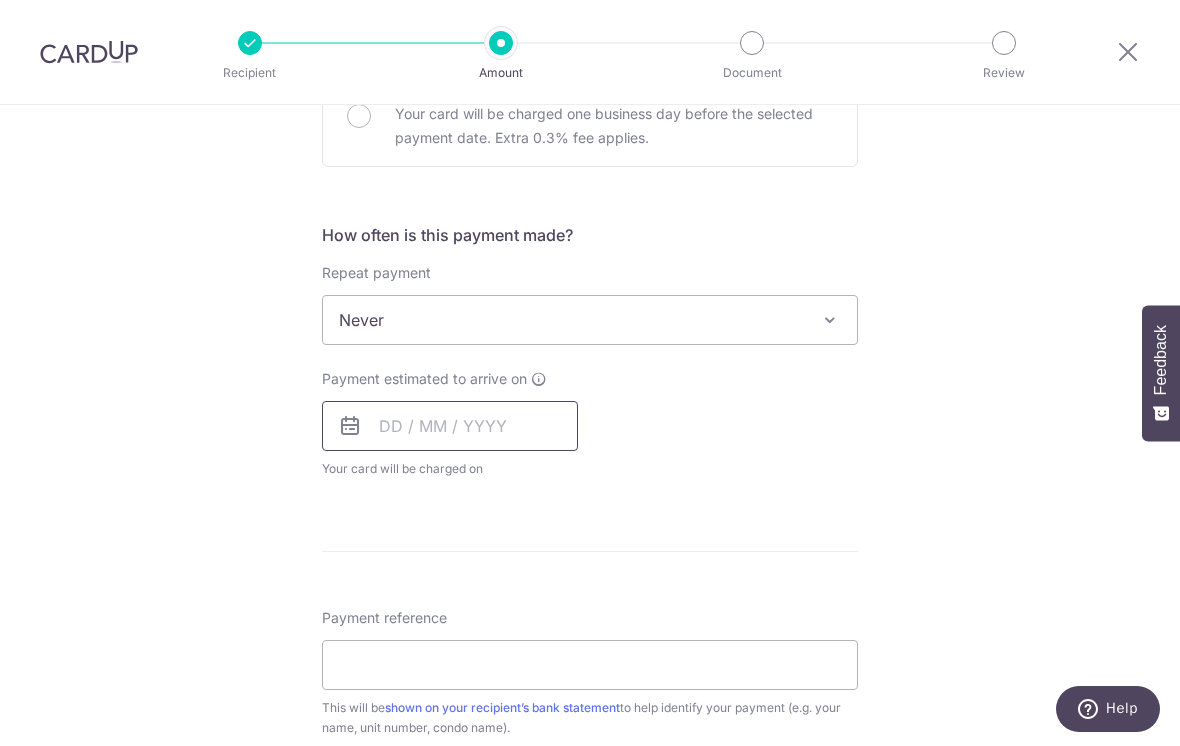 click at bounding box center (450, 426) 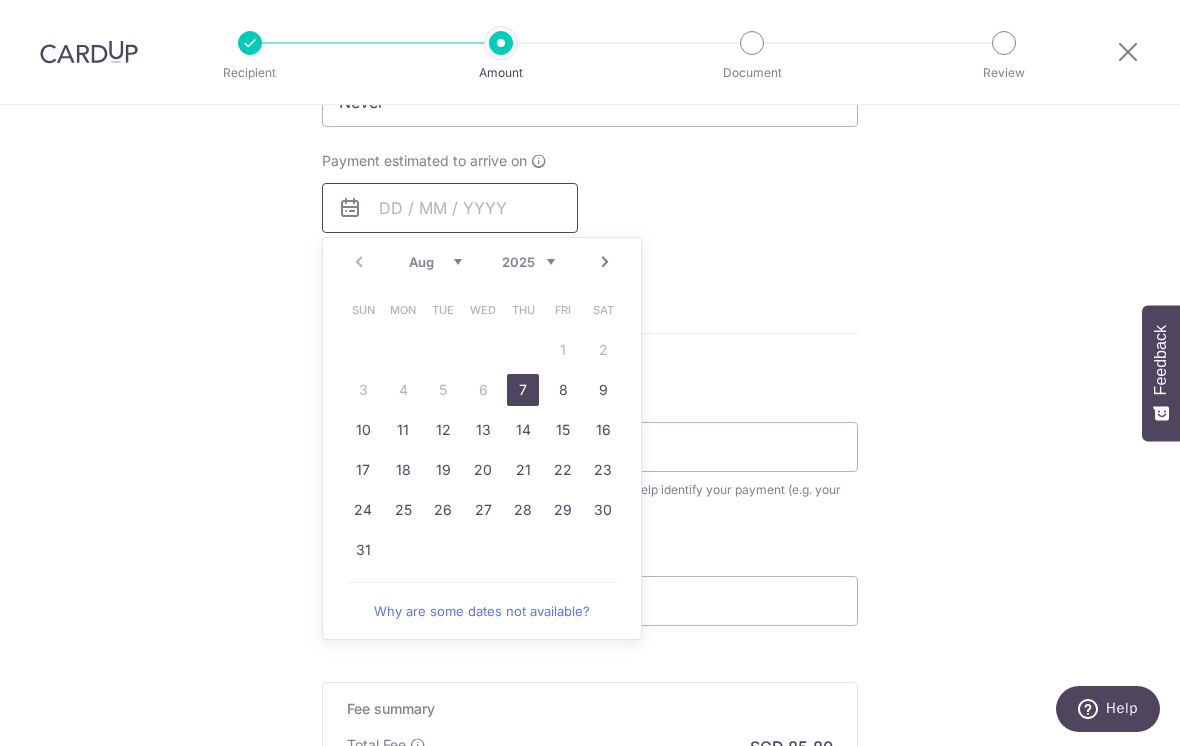 scroll, scrollTop: 900, scrollLeft: 0, axis: vertical 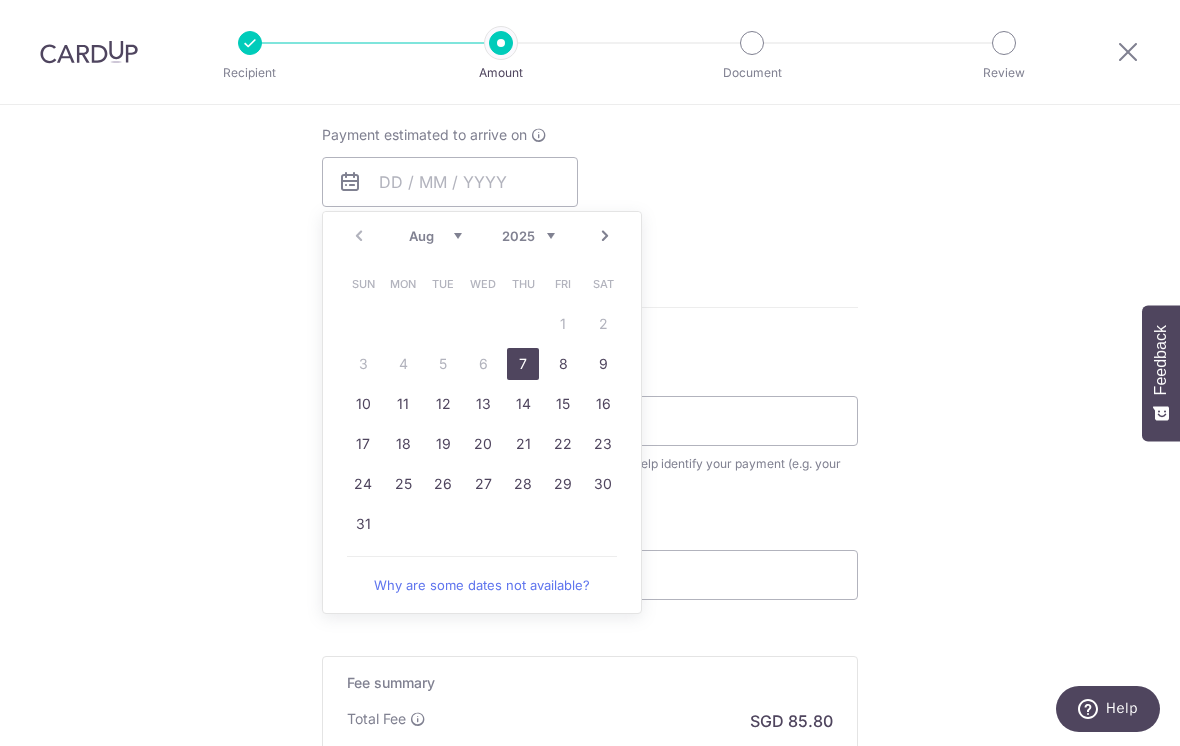 click on "14" at bounding box center [523, 404] 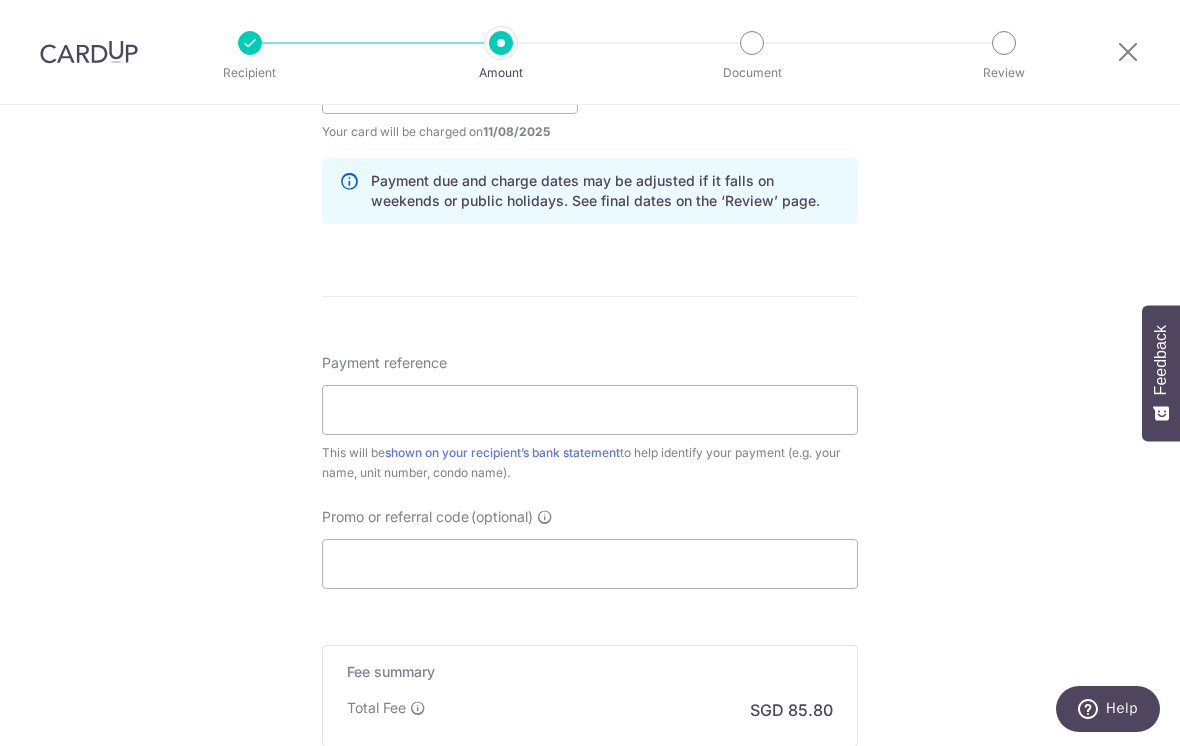 scroll, scrollTop: 1001, scrollLeft: 0, axis: vertical 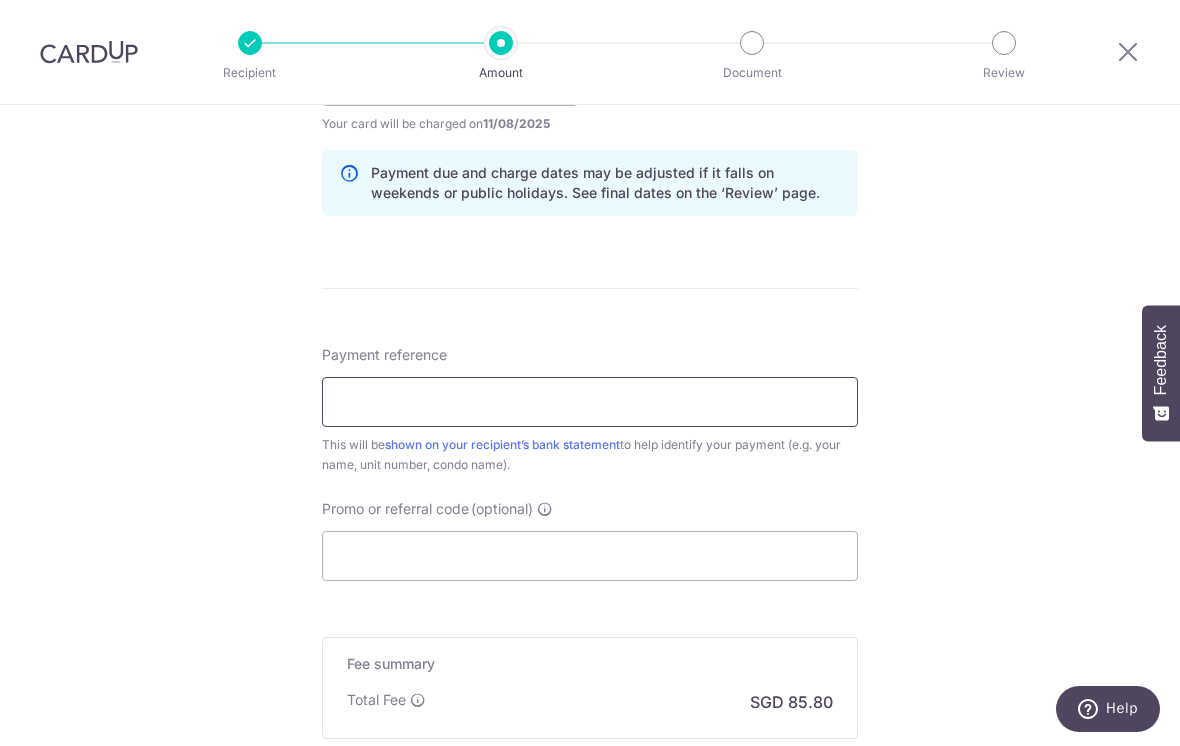 click on "Payment reference" at bounding box center (590, 402) 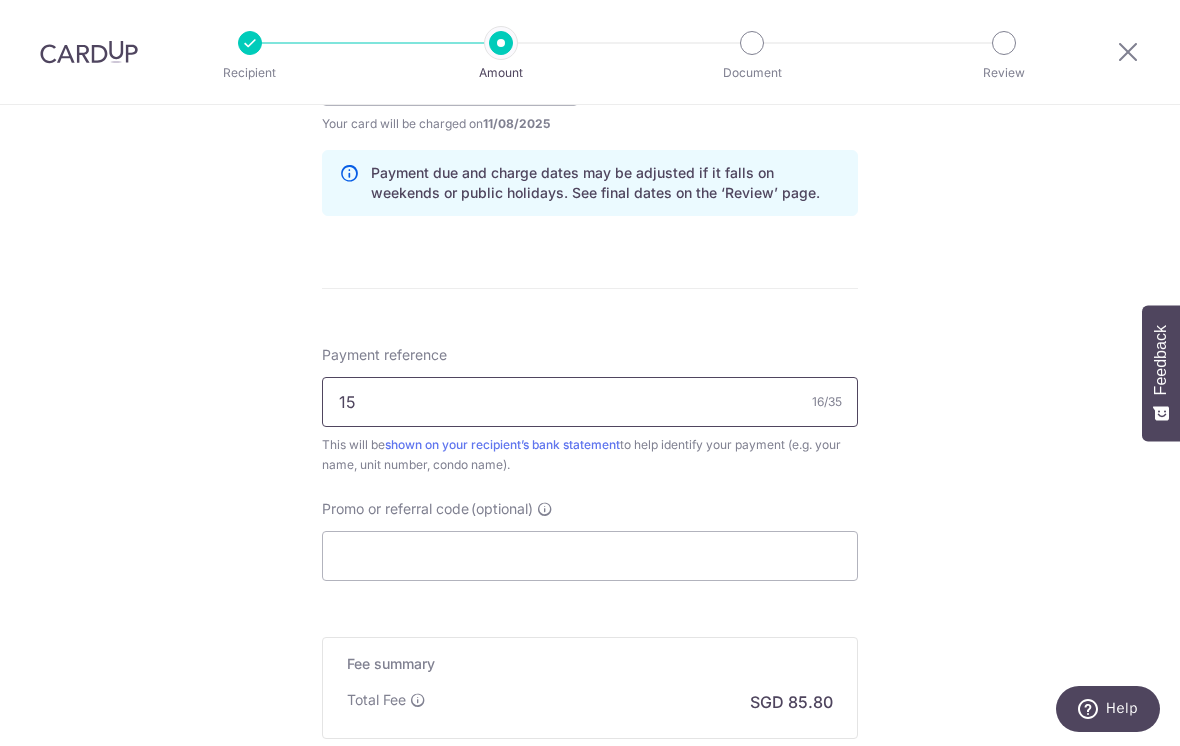 type on "1" 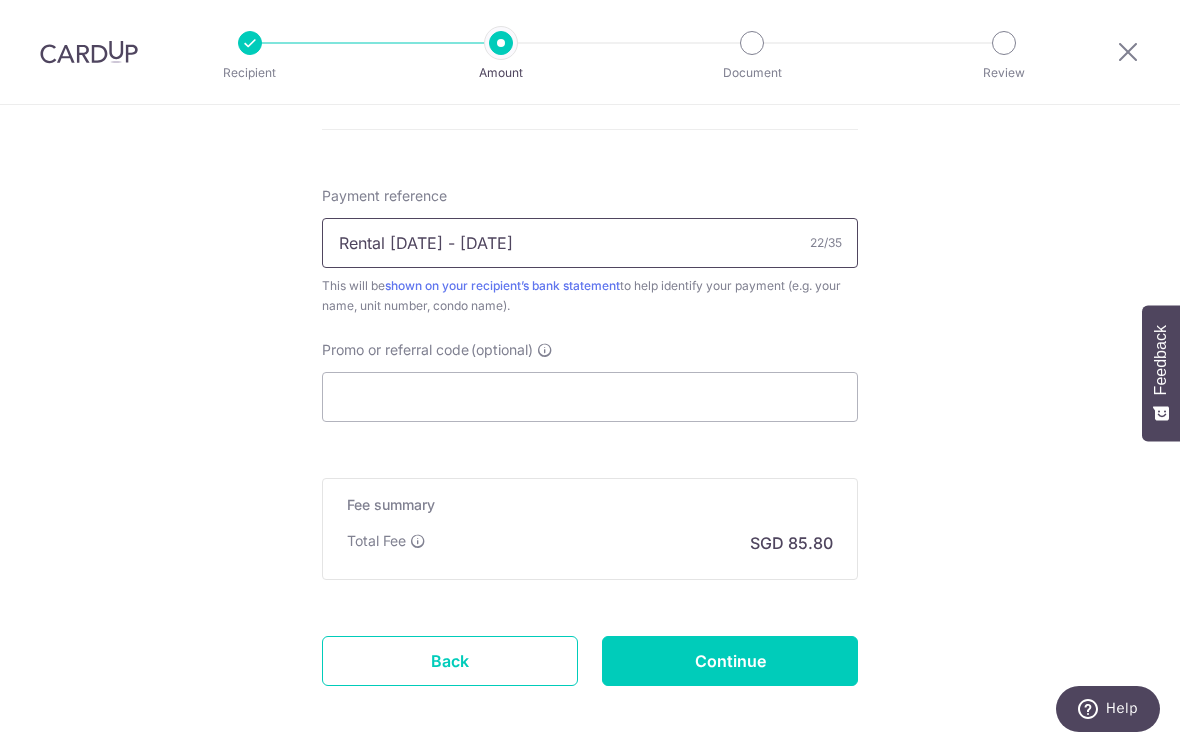 scroll, scrollTop: 1174, scrollLeft: 0, axis: vertical 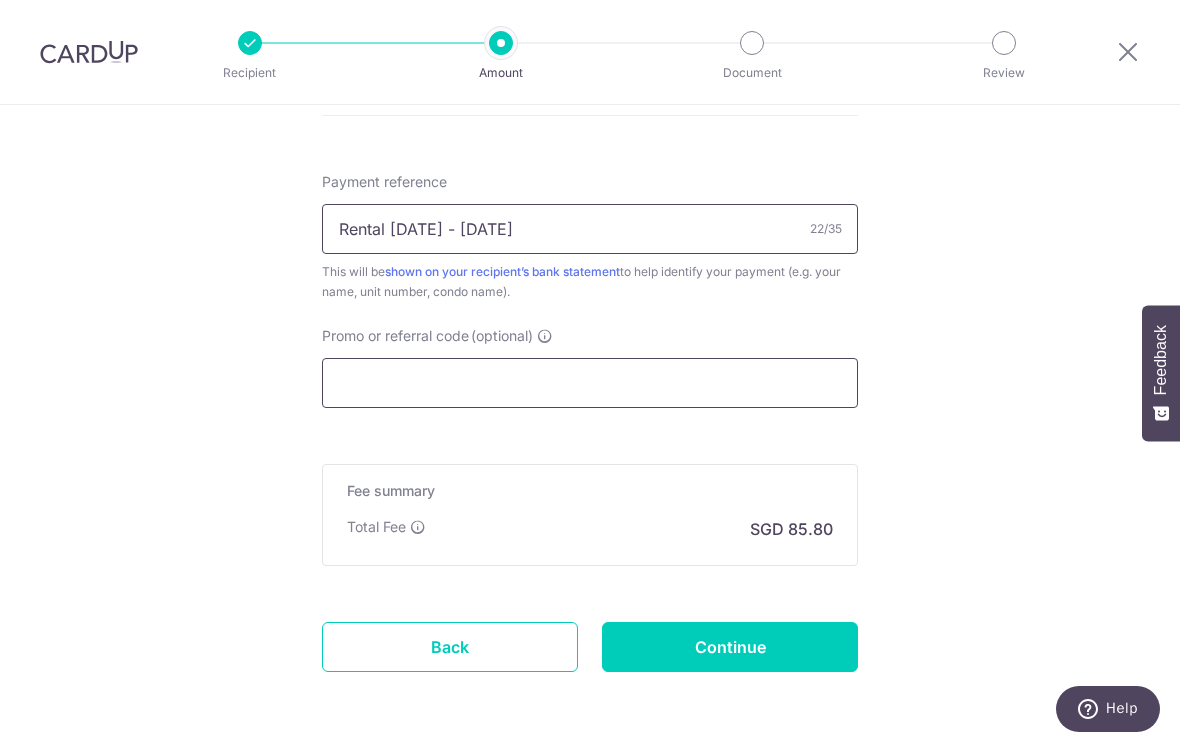 type on "Rental 15 Aug - 14 Sep" 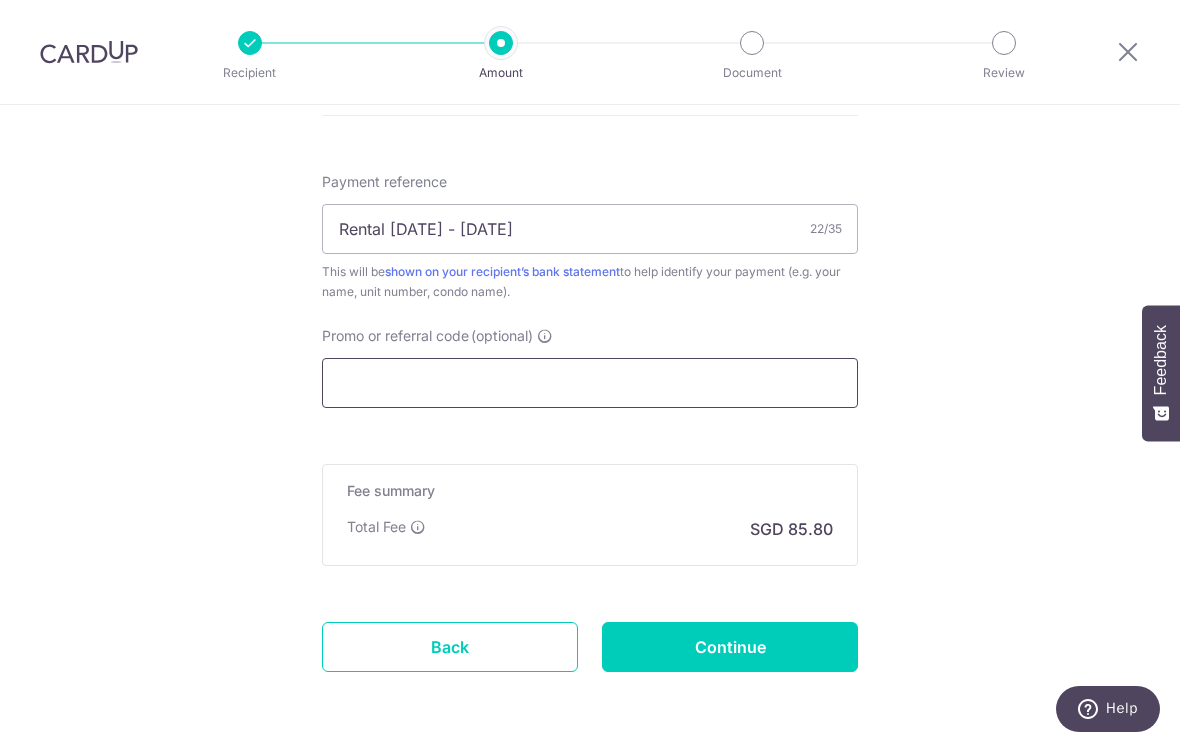 click on "Promo or referral code
(optional)" at bounding box center [590, 383] 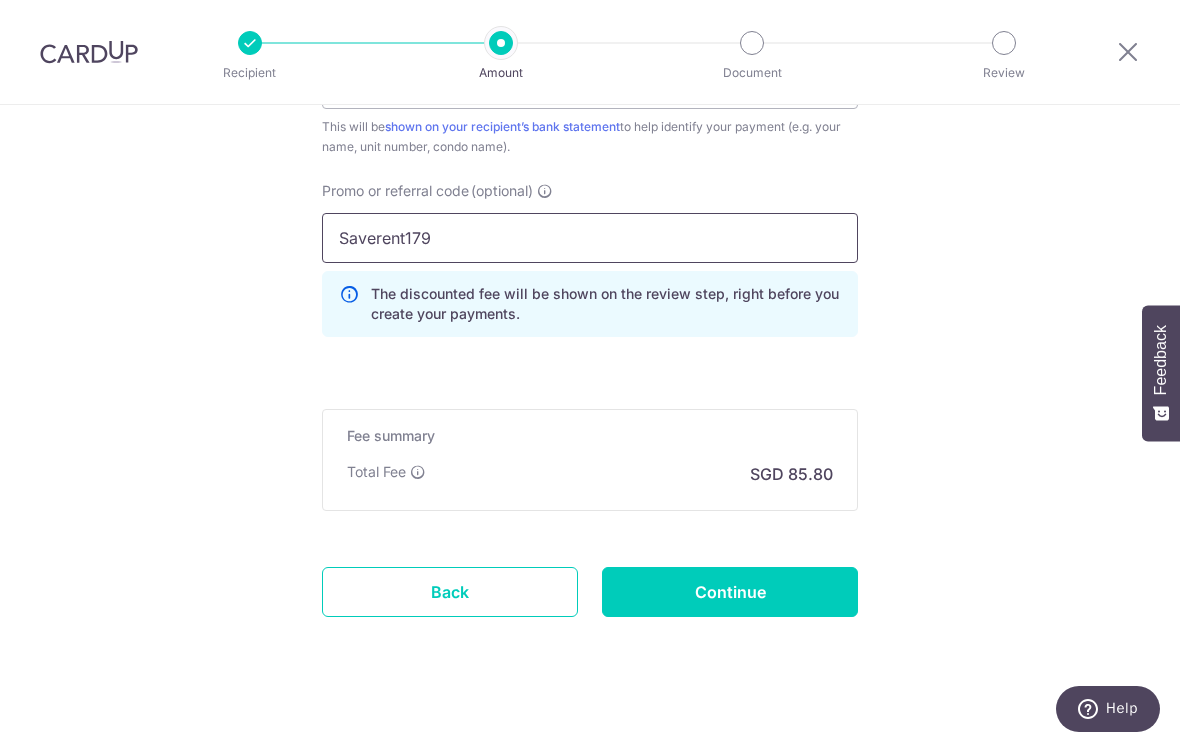 scroll, scrollTop: 1317, scrollLeft: 0, axis: vertical 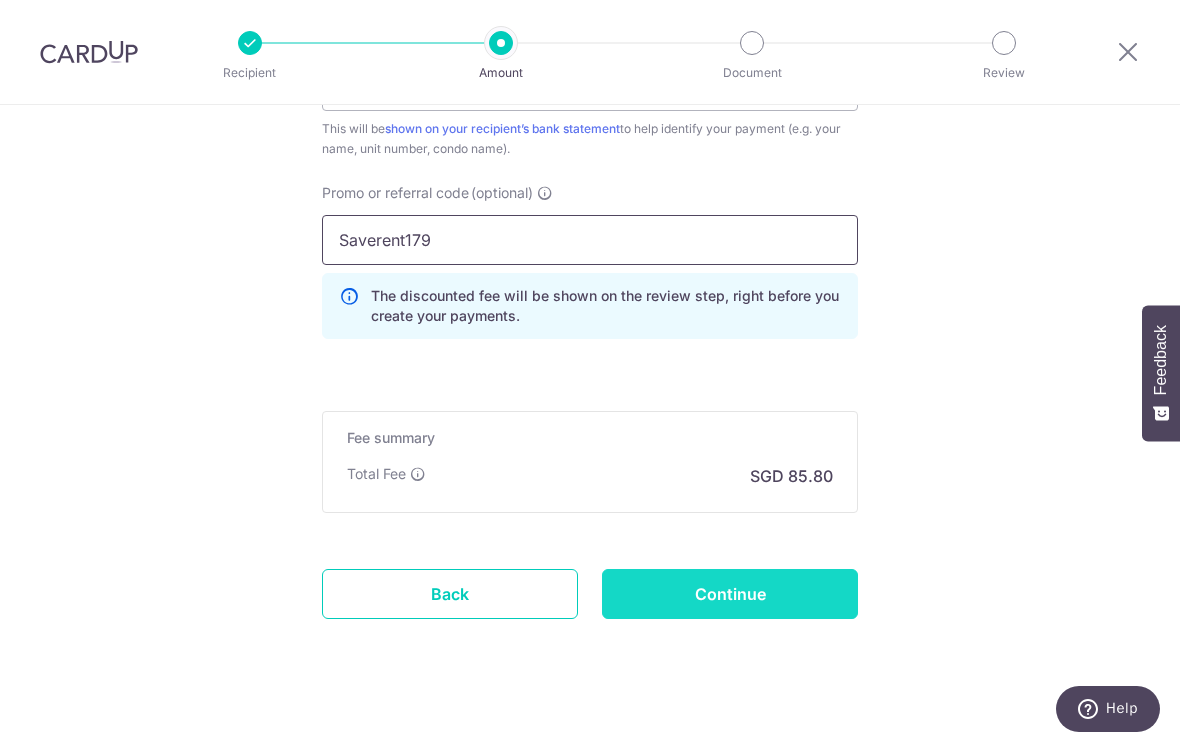 type on "Saverent179" 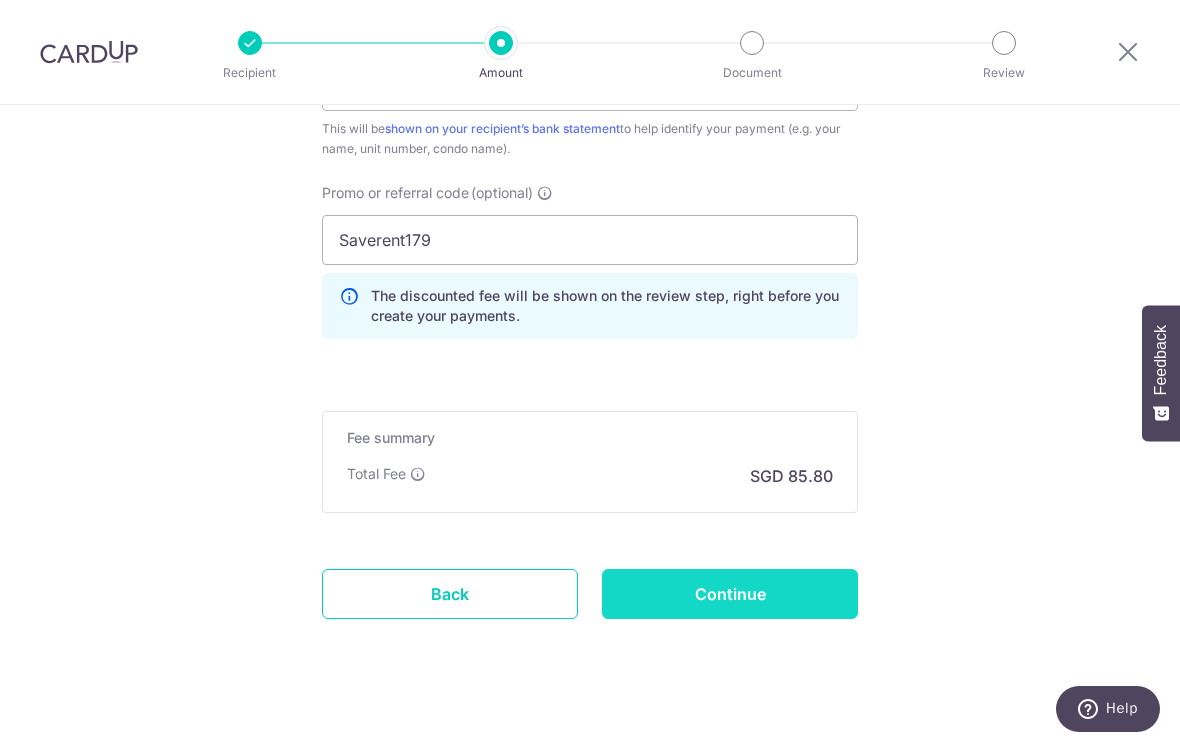 click on "Continue" at bounding box center (730, 594) 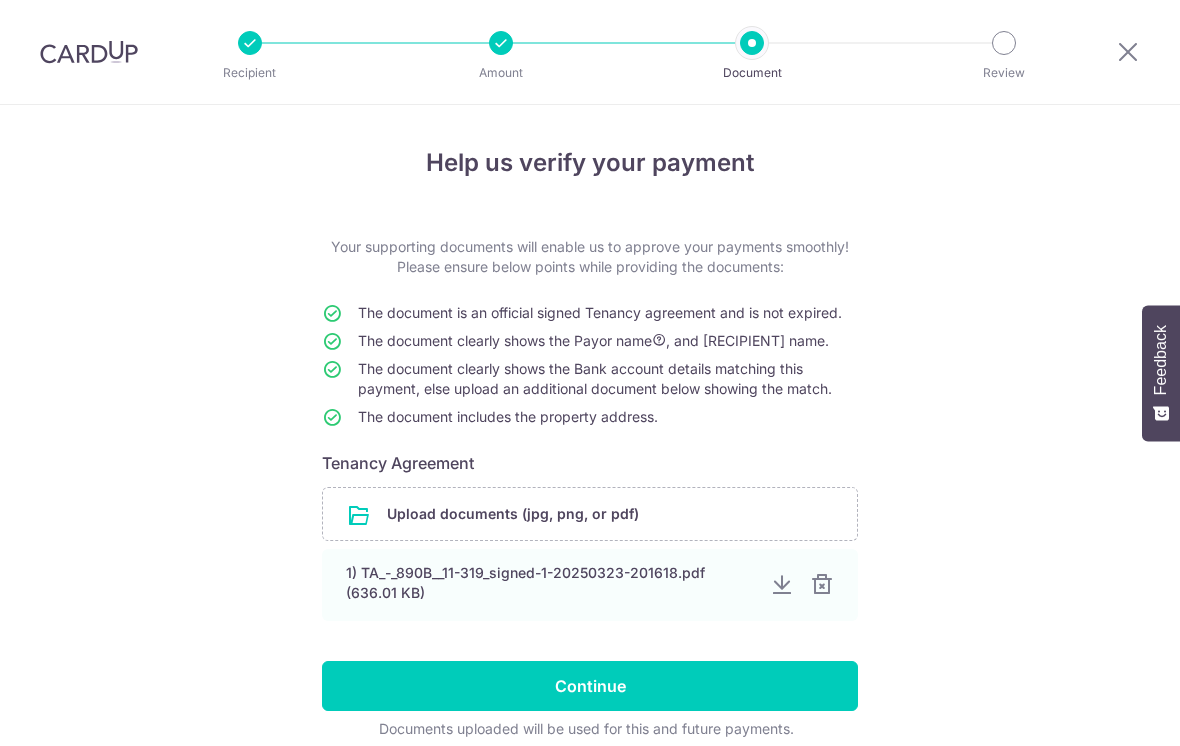 scroll, scrollTop: 0, scrollLeft: 0, axis: both 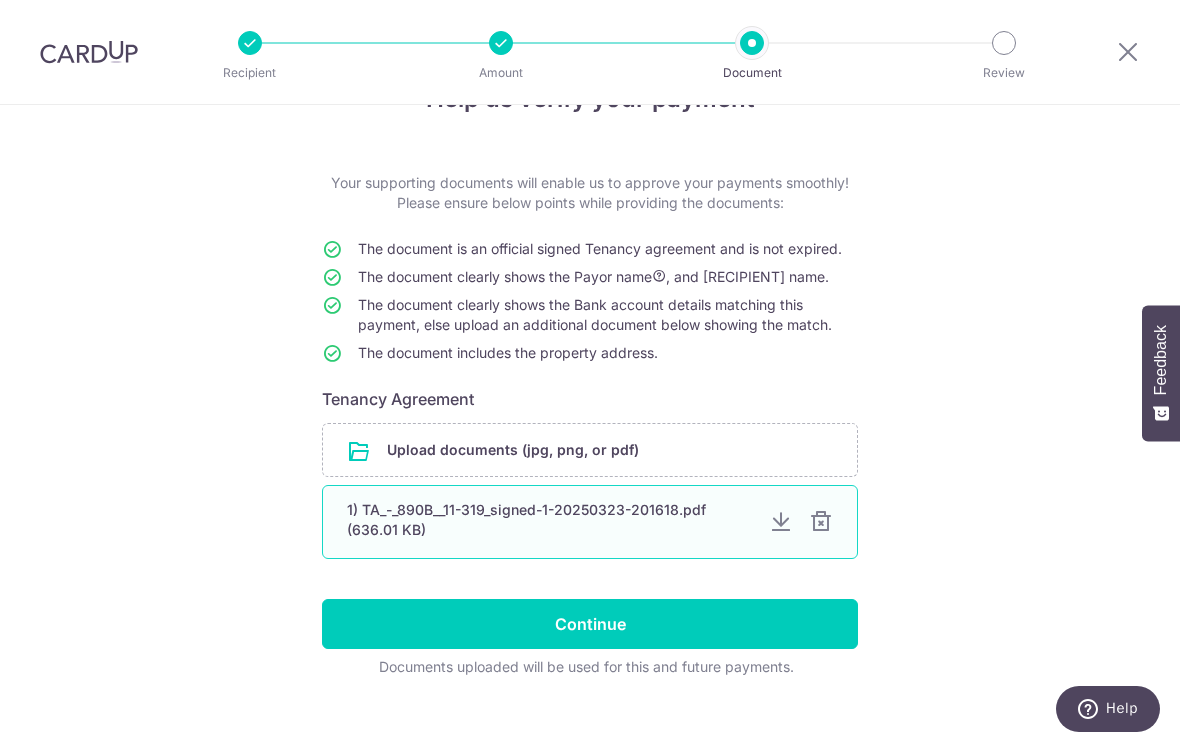 click on "1) TA_-_890B__11-319_signed-1-20250323-201618.pdf (636.01 KB)" at bounding box center (550, 520) 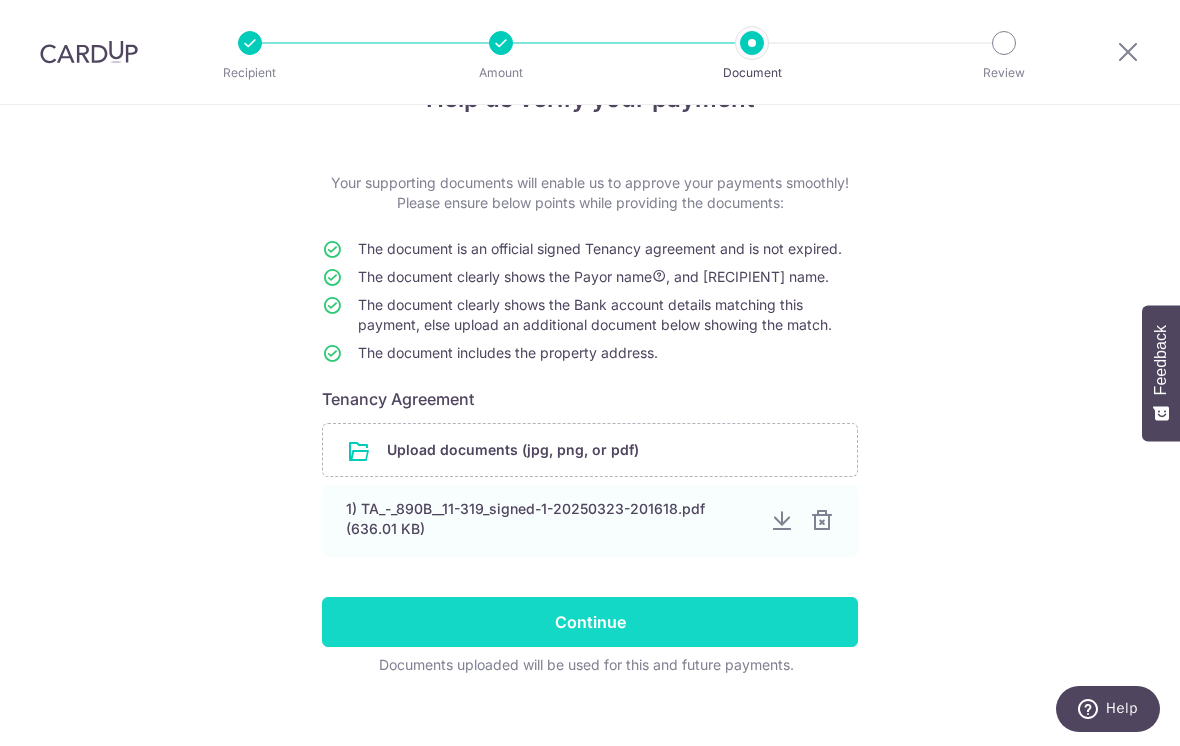 click on "Continue" at bounding box center (590, 622) 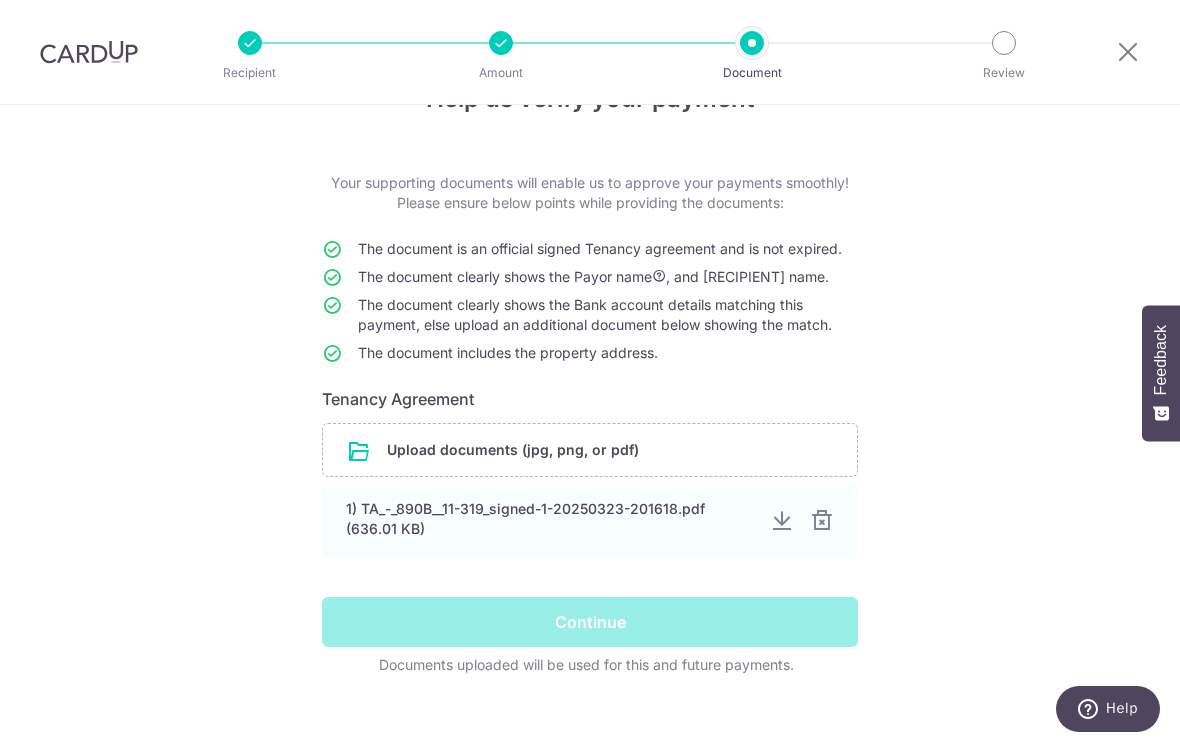 click on "Continue" at bounding box center [590, 622] 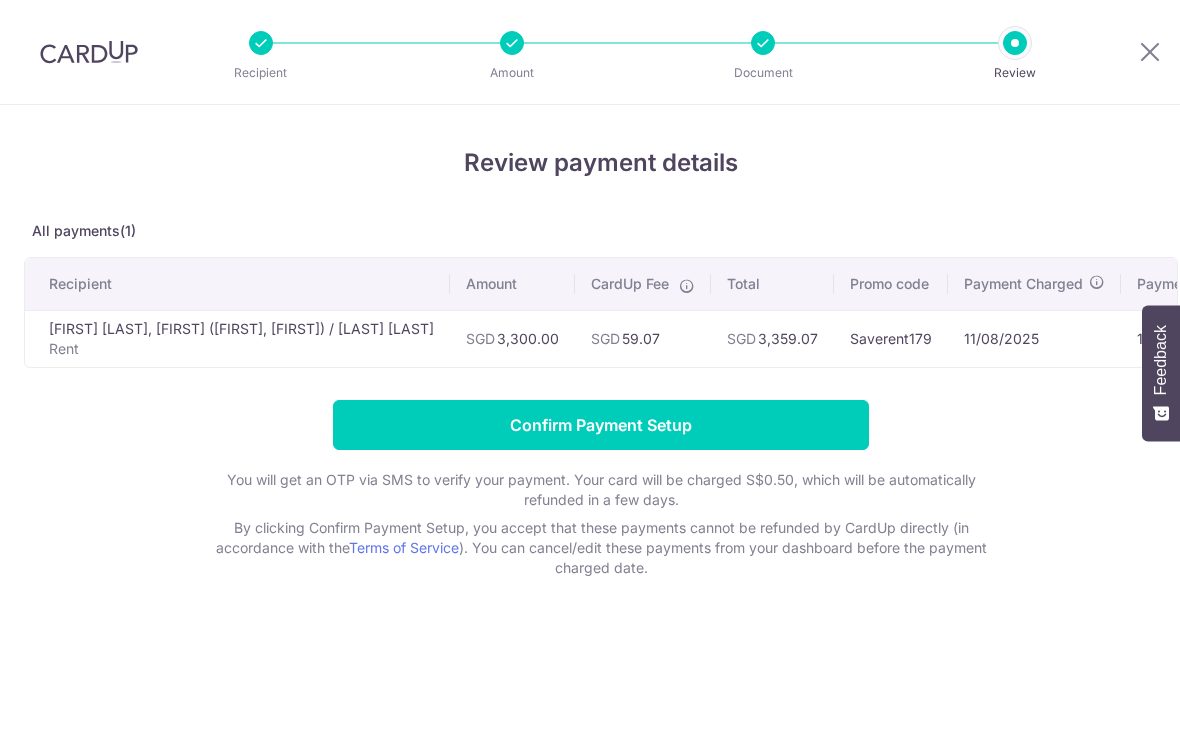 scroll, scrollTop: 0, scrollLeft: 0, axis: both 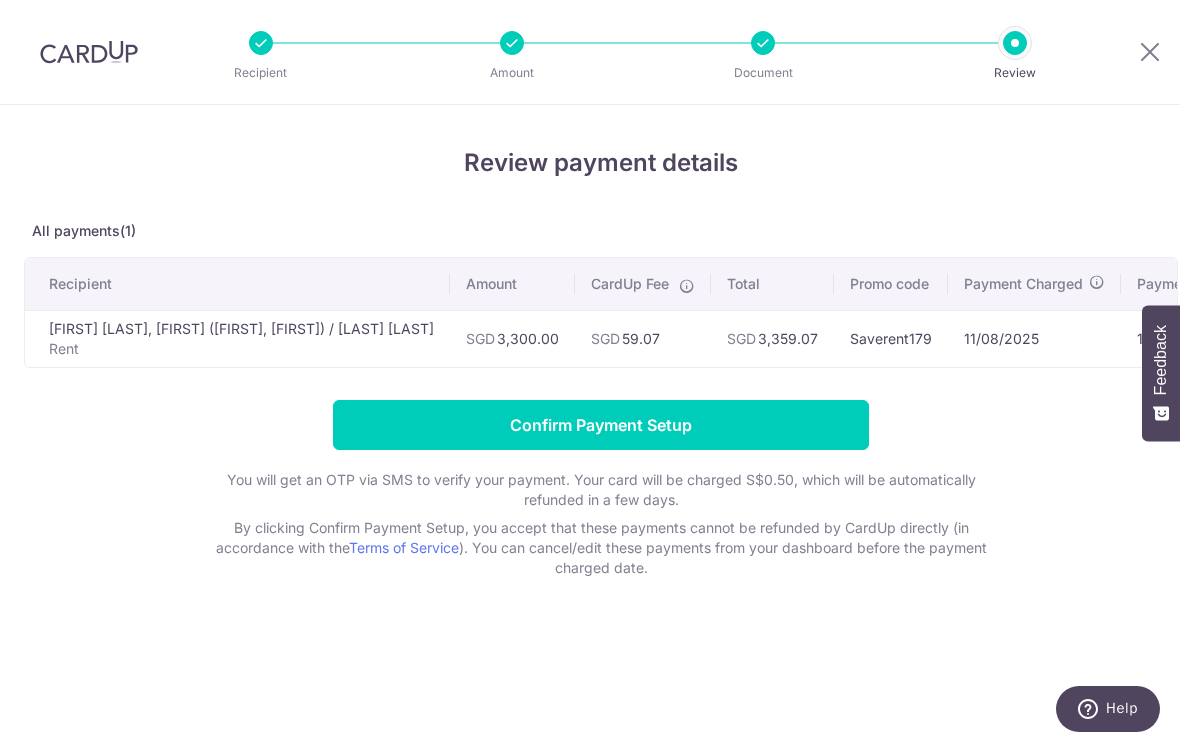 click on "Confirm Payment Setup
You will get an OTP via SMS to verify your payment. Your card will be charged S$0.50, which will be automatically refunded in a few days.
By clicking Confirm Payment Setup, you accept that these payments cannot be refunded by CardUp directly (in accordance with the  Terms of Service ). You can cancel/edit these payments from your dashboard before the payment charged date." at bounding box center (601, 489) 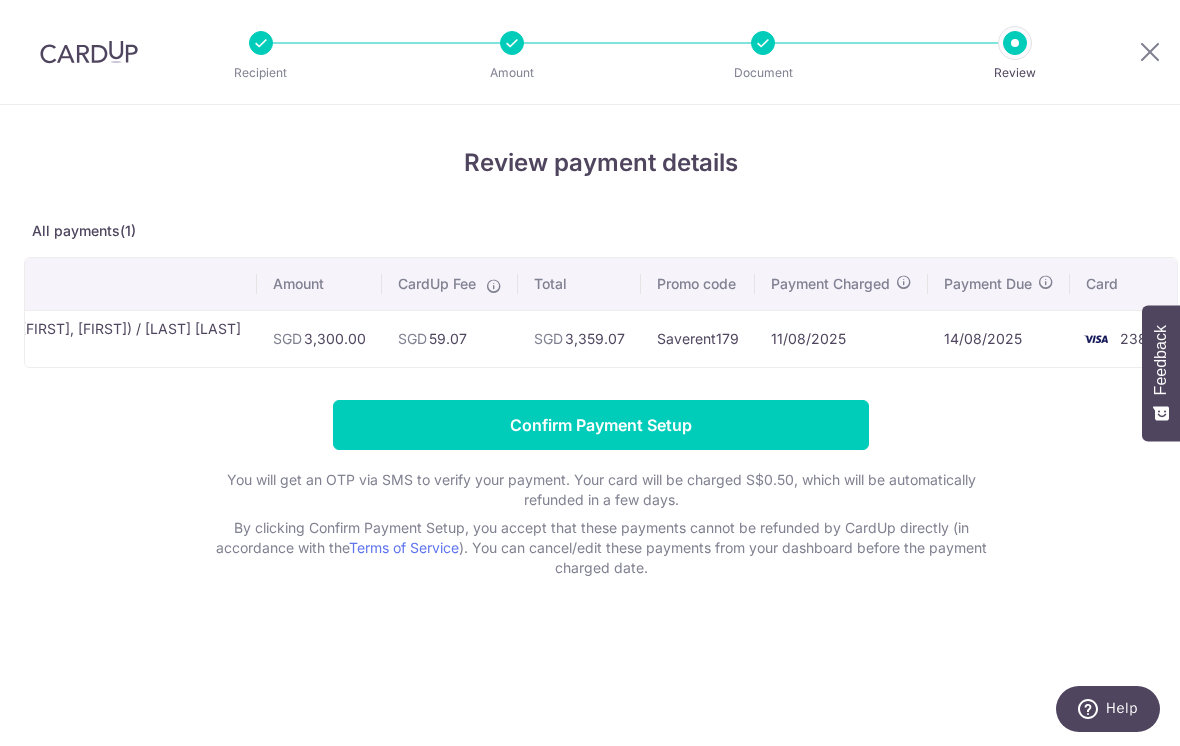 scroll, scrollTop: 0, scrollLeft: 0, axis: both 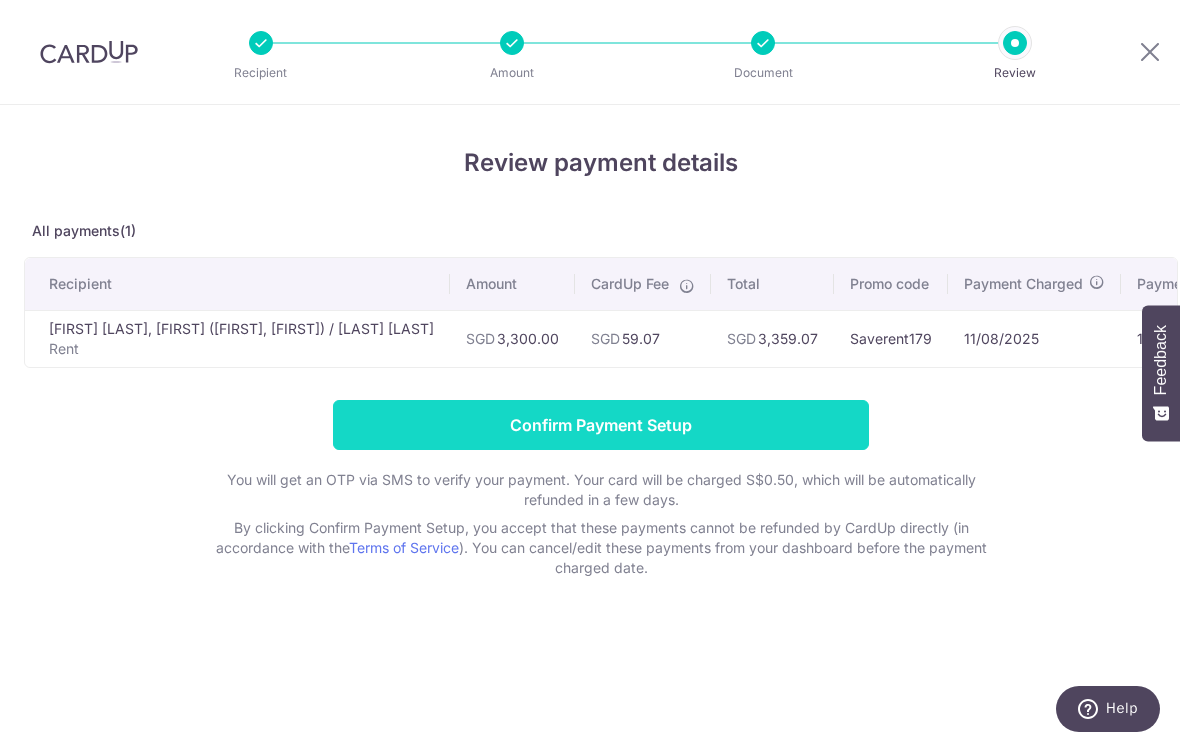 click on "Confirm Payment Setup" at bounding box center (601, 425) 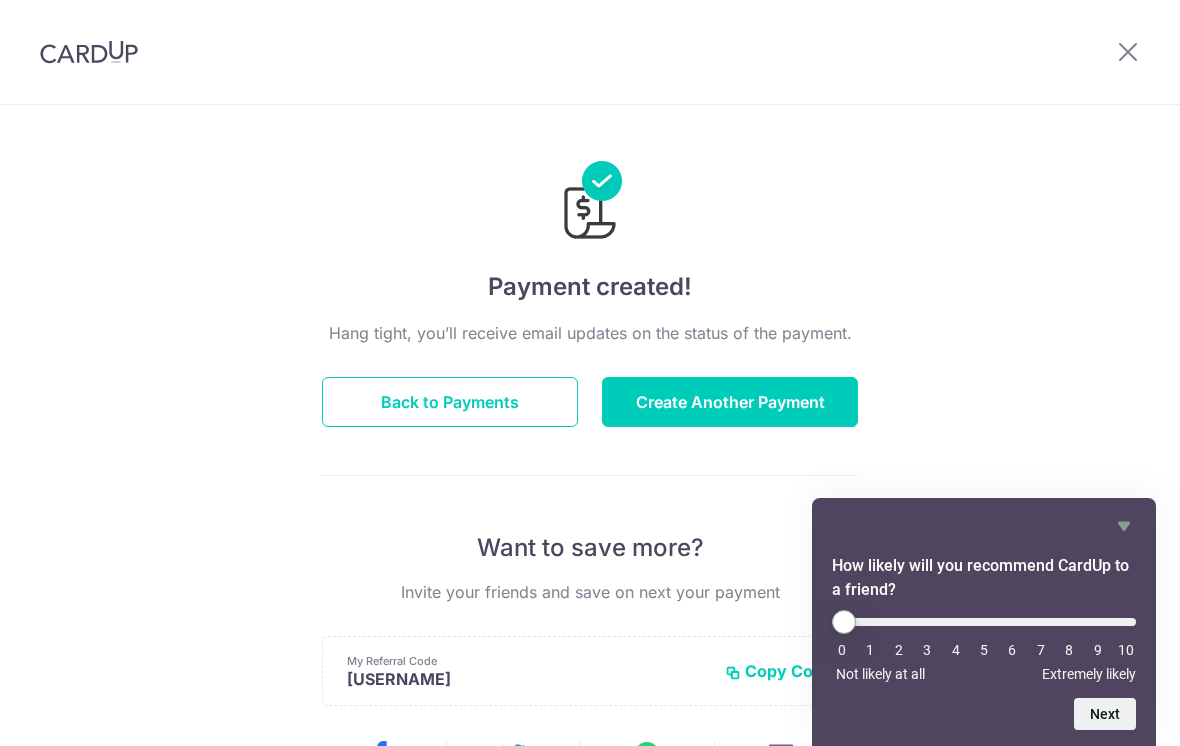 scroll, scrollTop: 0, scrollLeft: 0, axis: both 